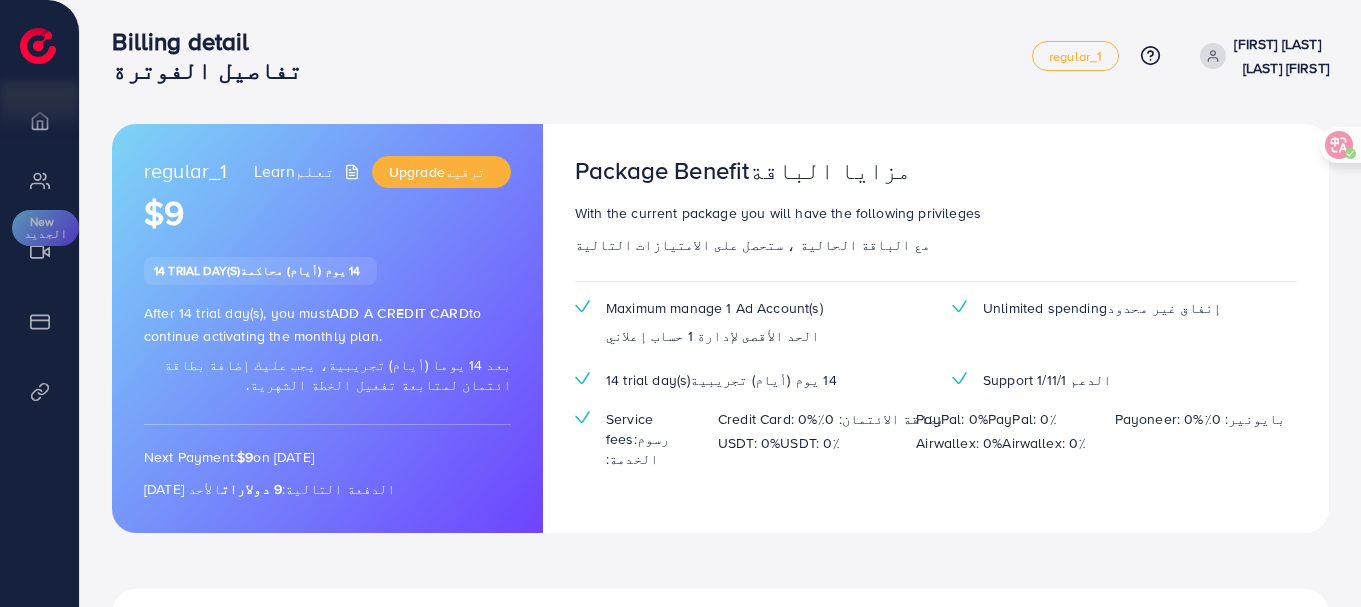 scroll, scrollTop: 0, scrollLeft: 0, axis: both 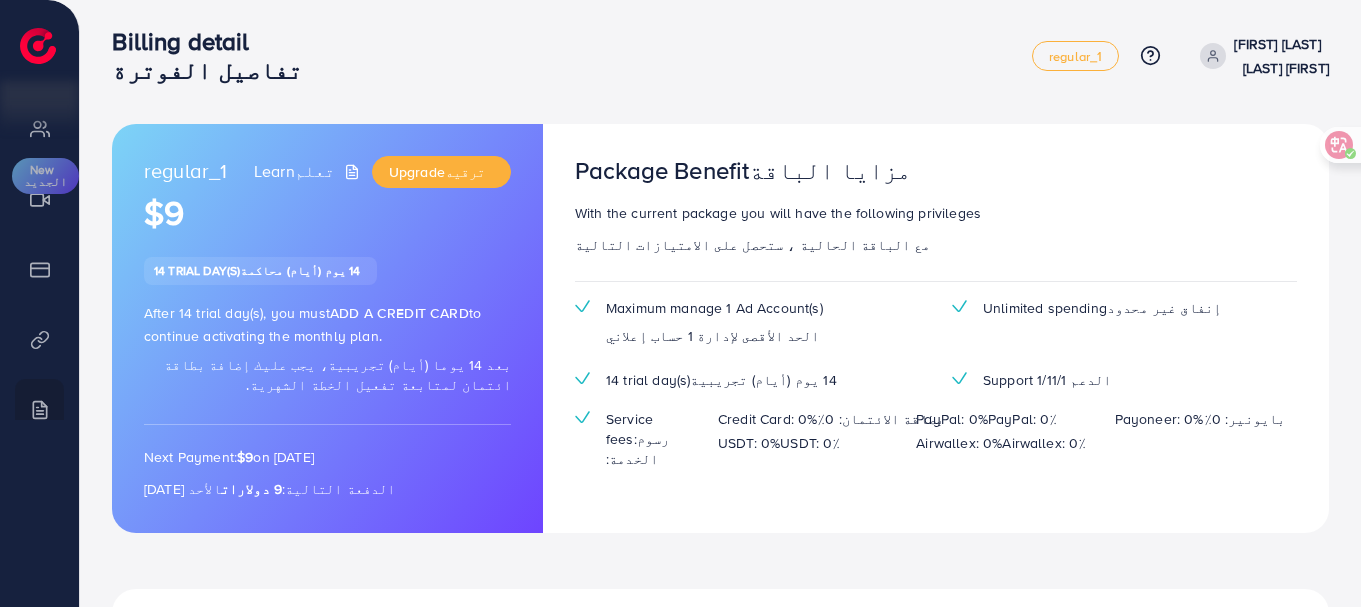 click at bounding box center [38, 46] 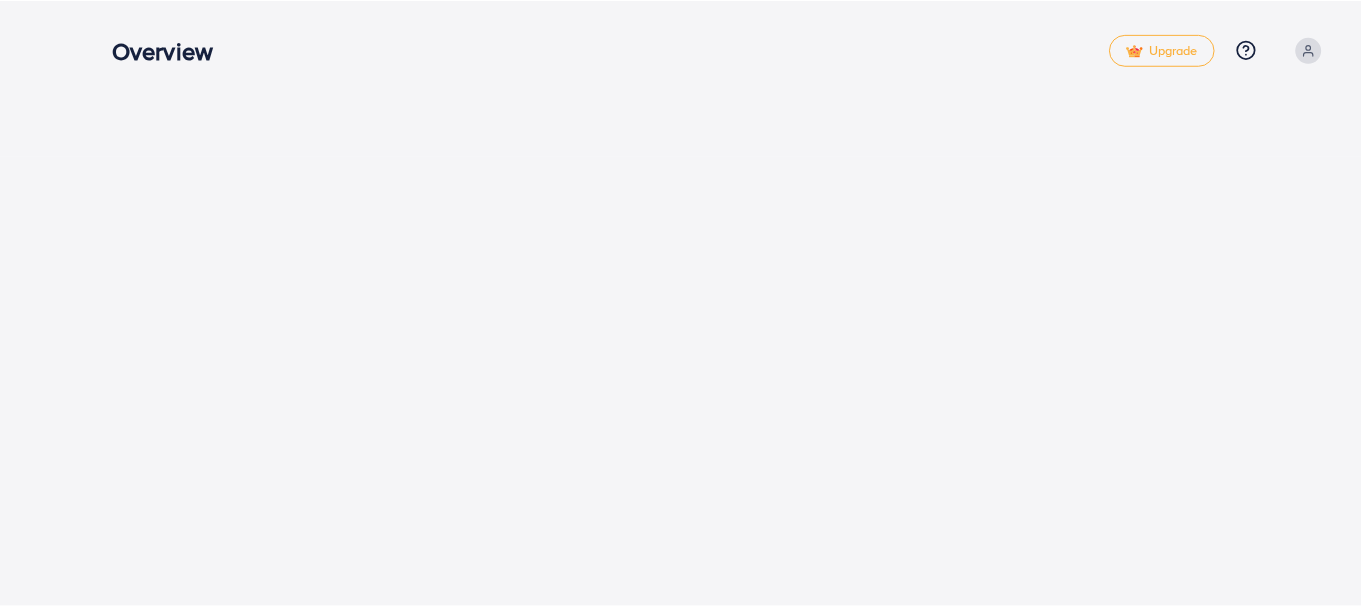 scroll, scrollTop: 0, scrollLeft: 0, axis: both 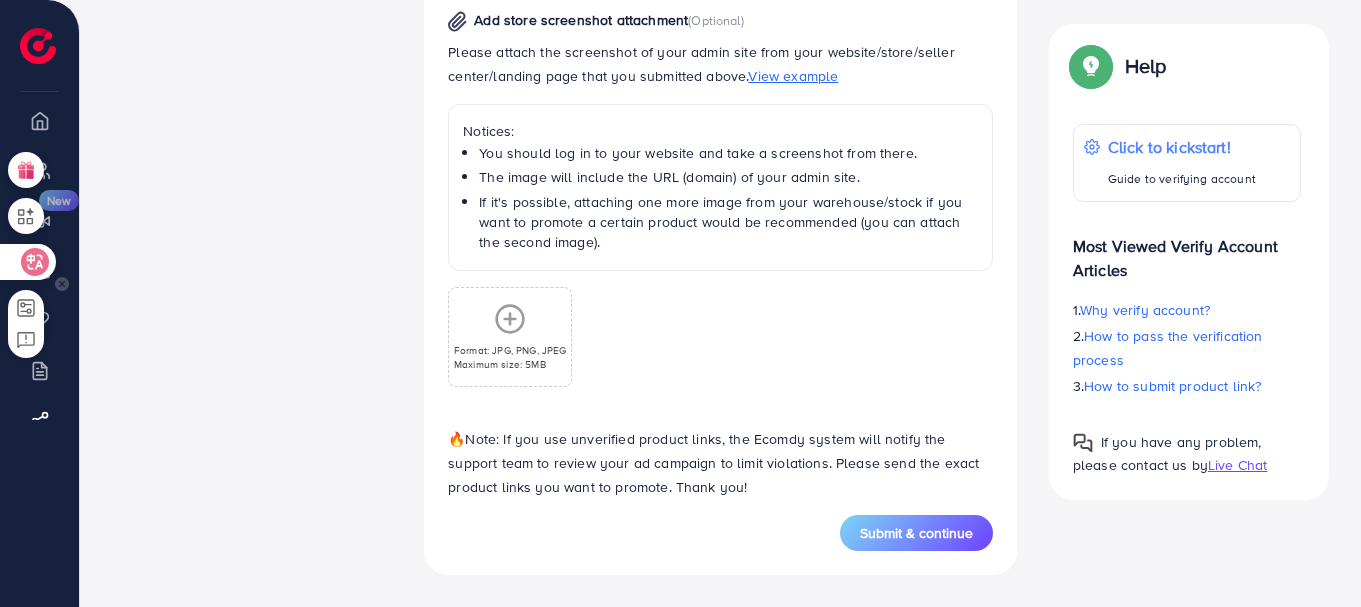 click 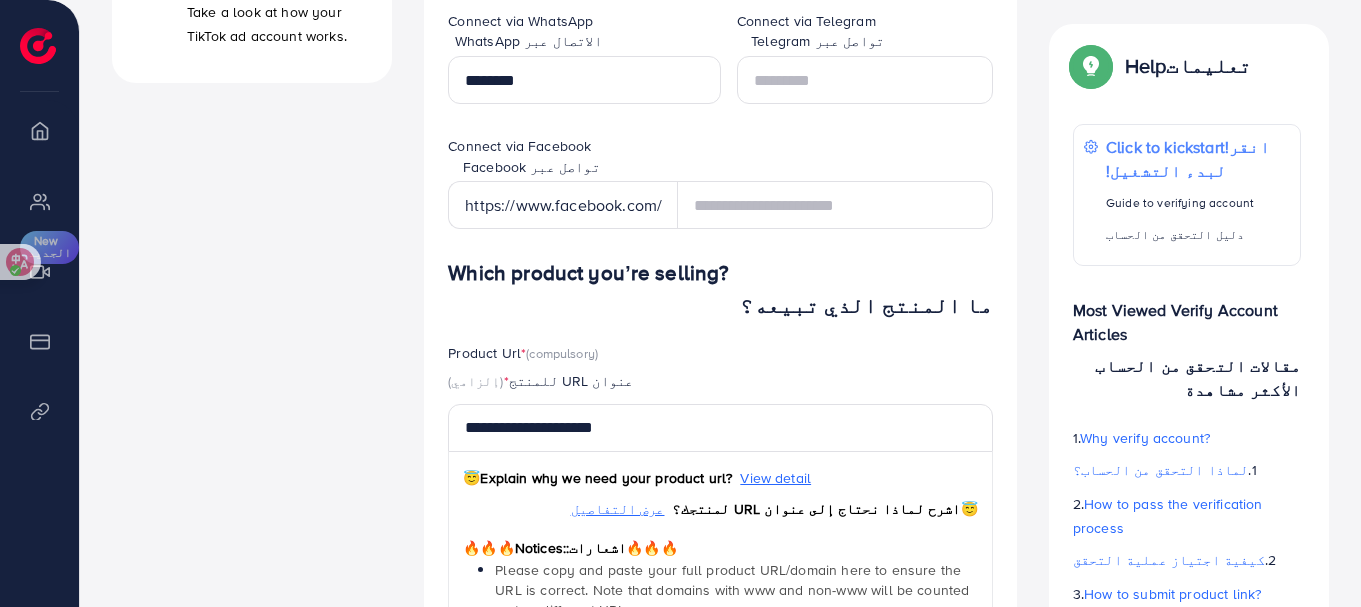 scroll, scrollTop: 1033, scrollLeft: 0, axis: vertical 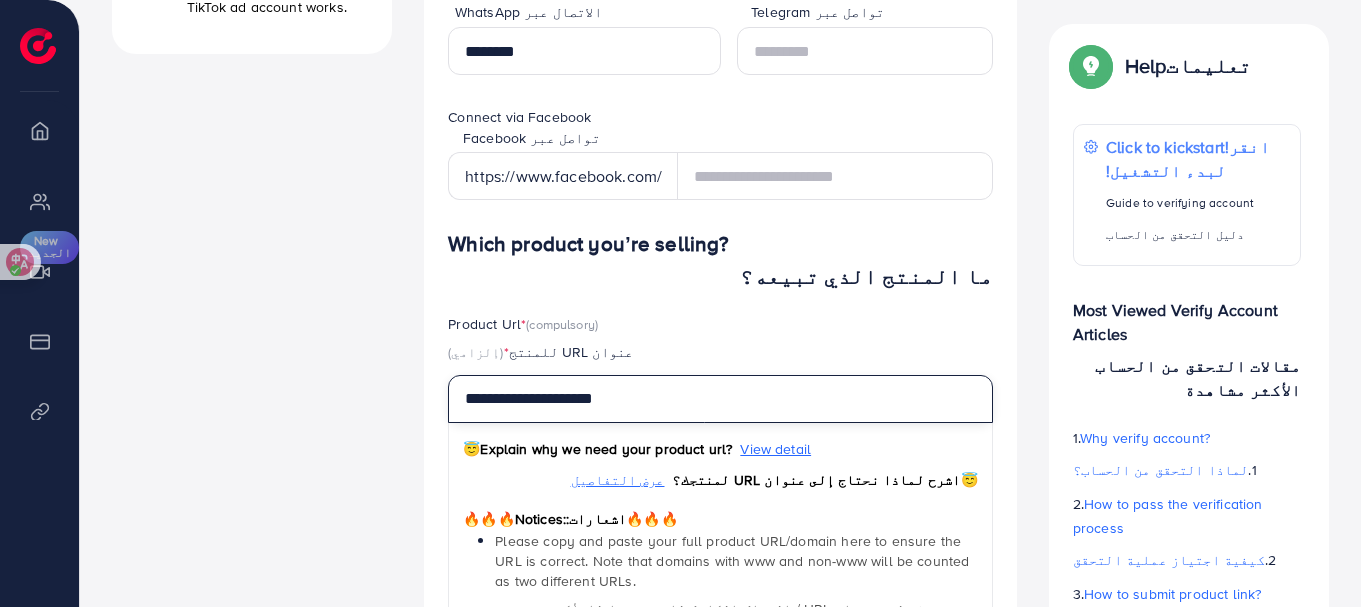 click on "**********" at bounding box center (720, 399) 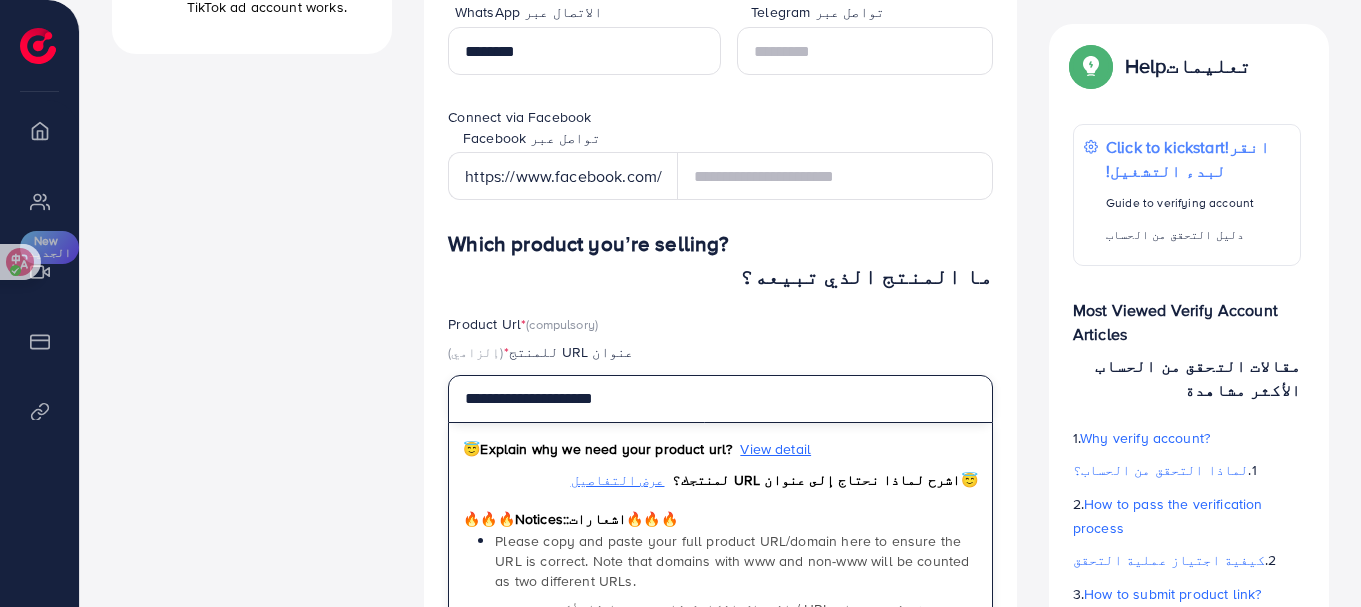 click on "**********" at bounding box center [720, 399] 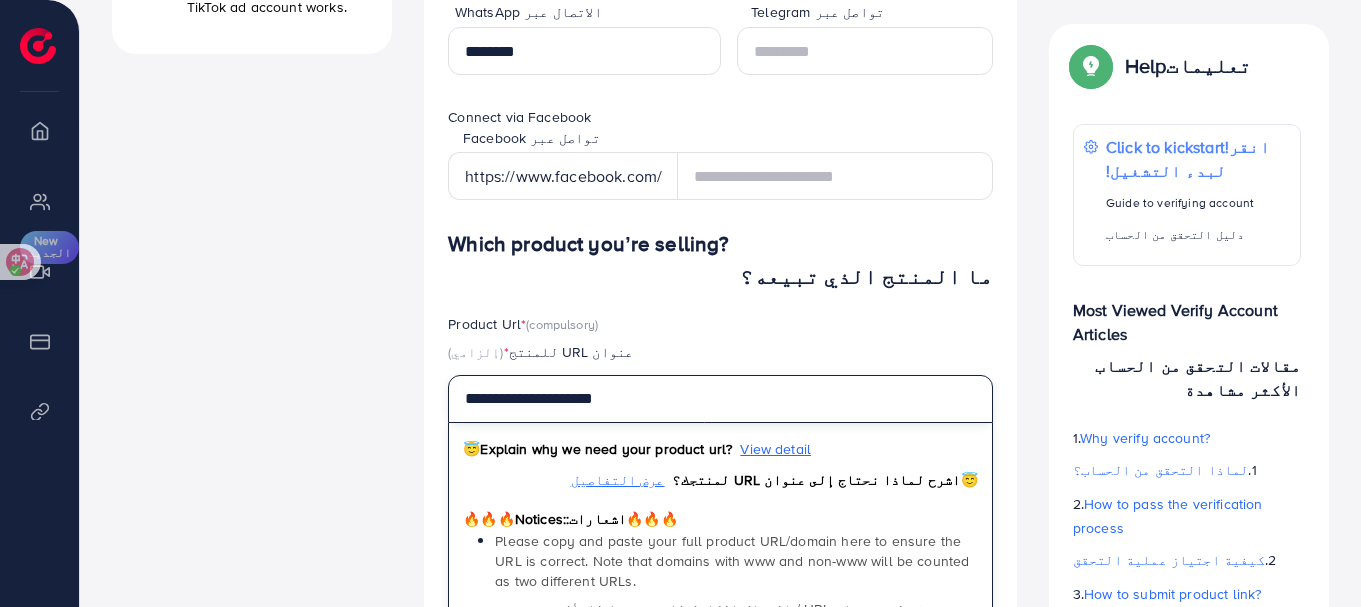 paste on "**********" 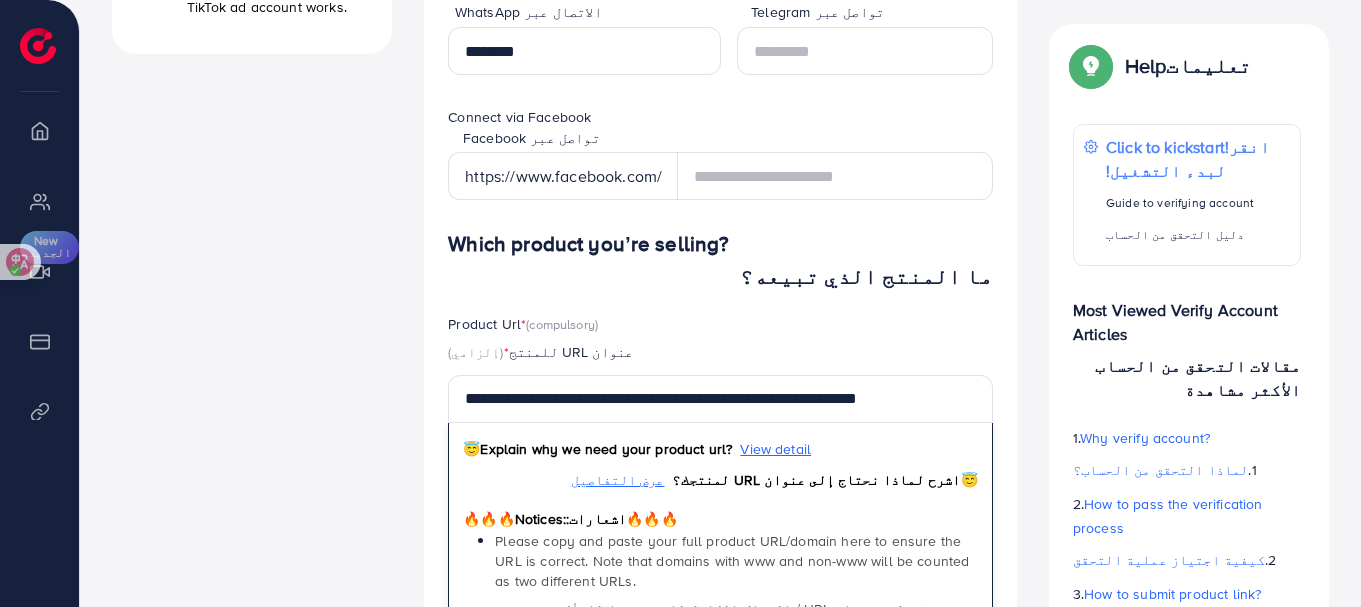 click on "Product Url  *  (compulsory)  عنوان URL للمنتج  *  (إلزامي)" at bounding box center (720, 344) 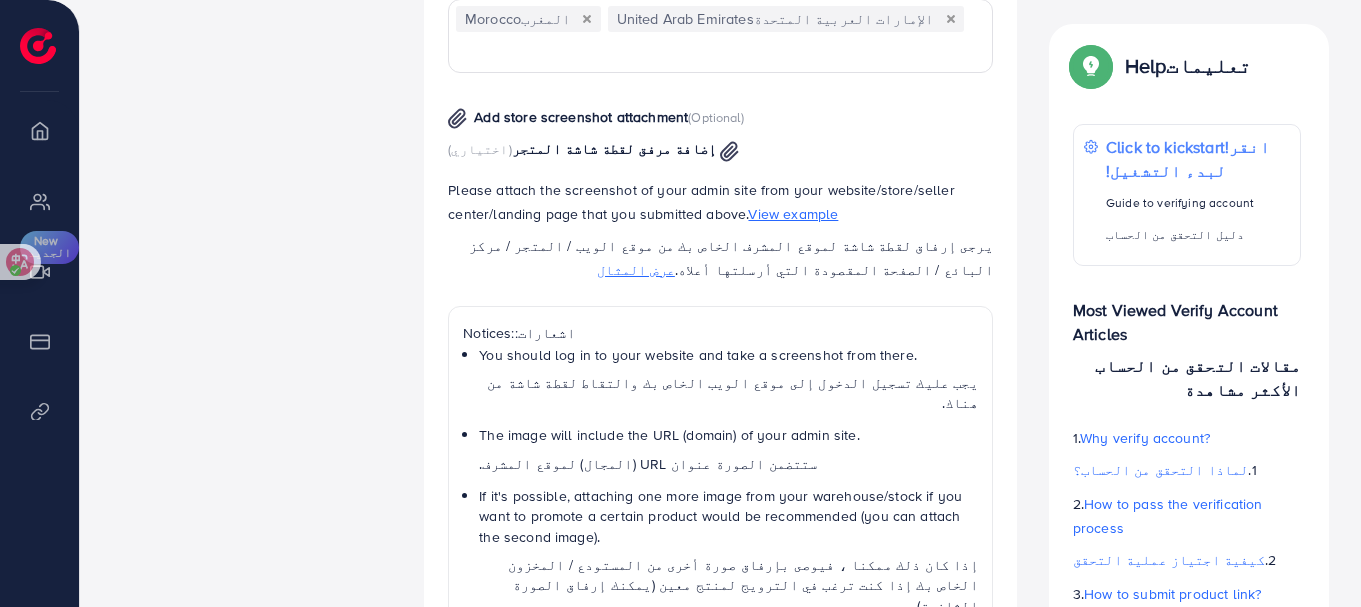scroll, scrollTop: 2106, scrollLeft: 0, axis: vertical 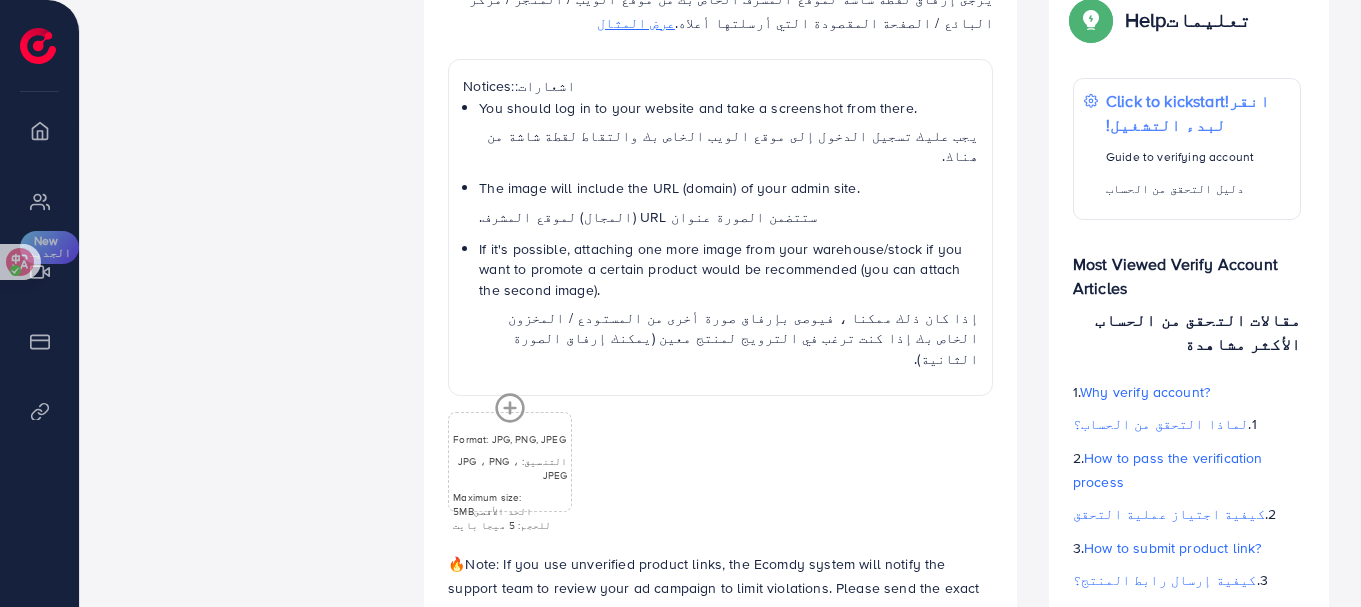 click on "Verify information     التحقق من المعلومات   Providing your contact information can help us contact you to assist you better.   يمكن أن يساعدنا تقديم معلومات الاتصال الخاصة بك في الاتصال بك لمساعدتك بشكل أفضل.  The process for verifying the account was rejected for the reason below:  تم رفض عملية التحقق من الحساب للسبب التالي: " Your product/service is unclear and we can not determine what exactly you want to promote on TikTok. Please update details or contact us via Livechat to make it clear. Thank you. منتجك / خدمتك غير واضحة ولا يمكننا تحديد ما تريد الترويج له بالضبط على TikTok. يرجى تحديث التفاصيل أو الاتصال بنا عبر الدردشة المباشرة لتوضيح ذلك. شكرا. "  If you have any problem, please contact us by   Live Chat   الدردشة الحية   Phone Number  *    * ******* A" at bounding box center (720, -597) 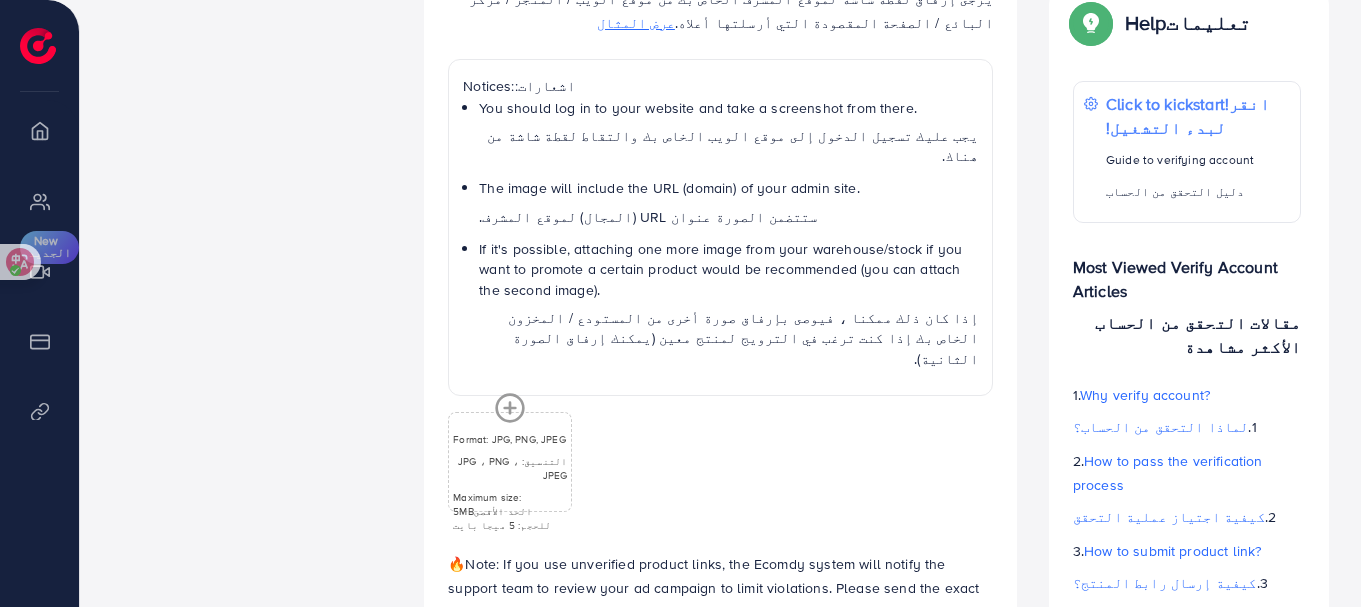 type on "**********" 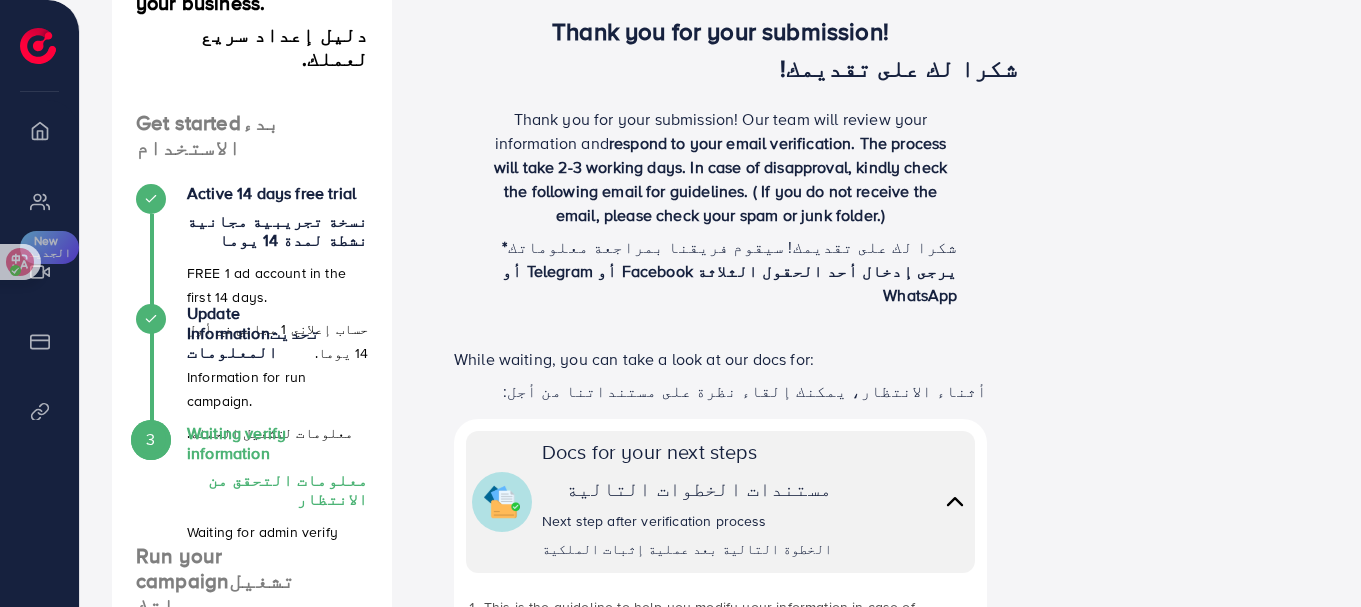 scroll, scrollTop: 0, scrollLeft: 0, axis: both 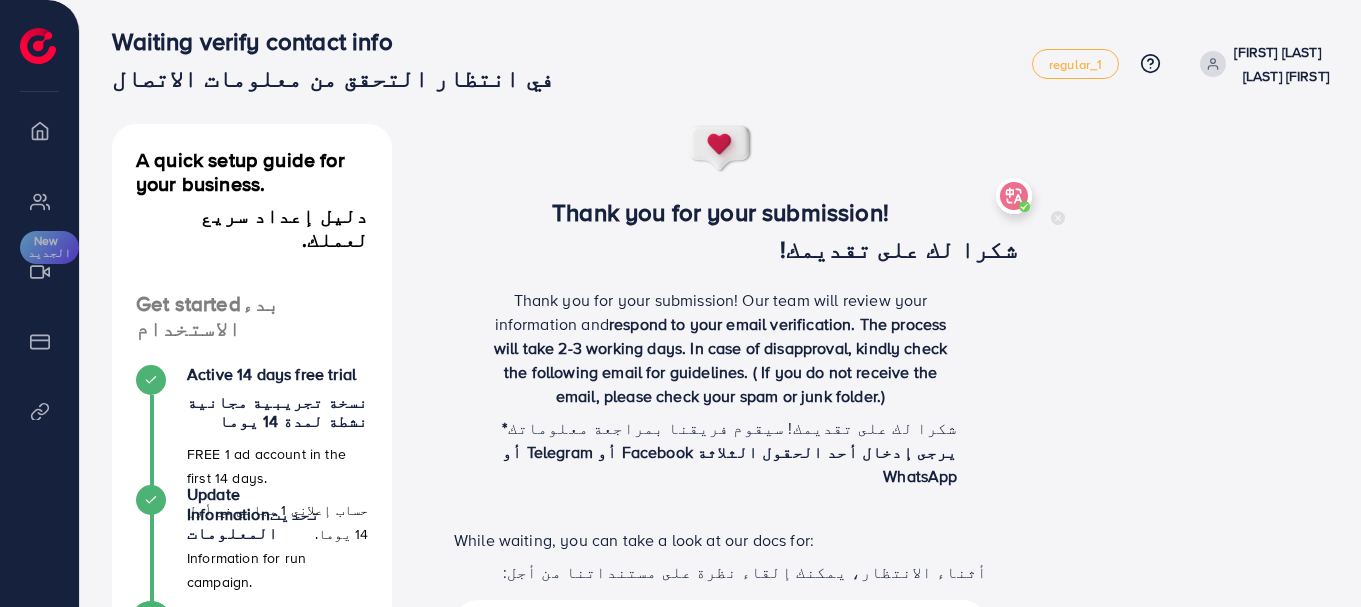 drag, startPoint x: 21, startPoint y: 257, endPoint x: 1365, endPoint y: 173, distance: 1346.6224 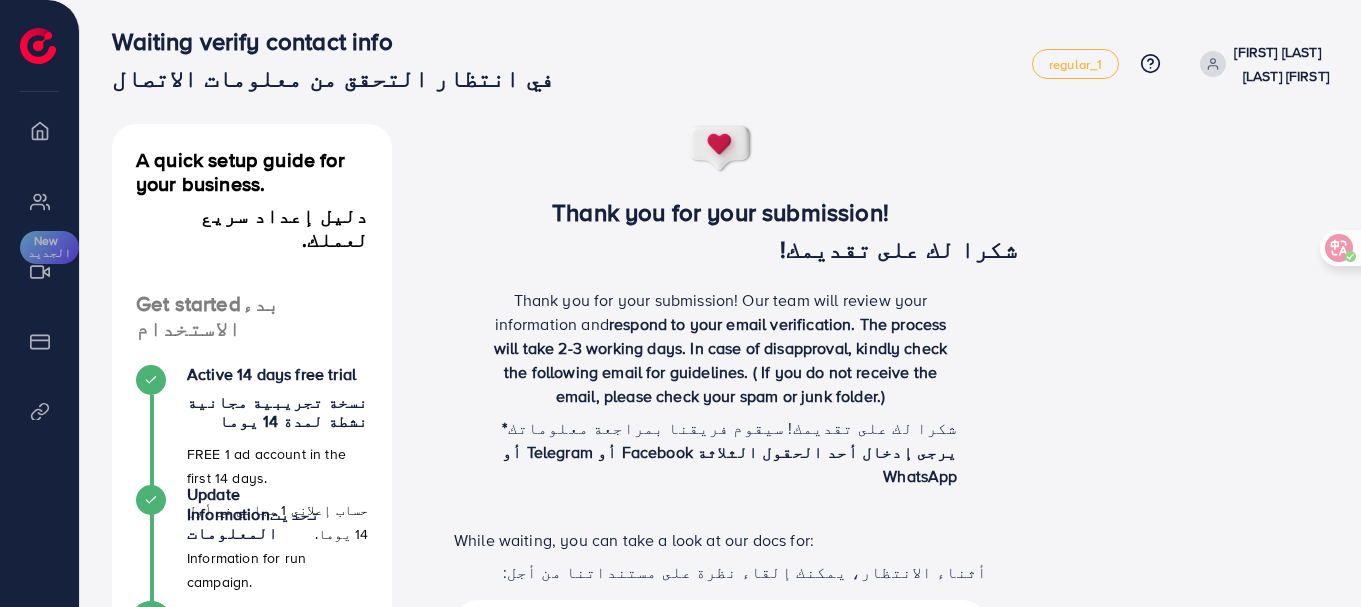 click on "A quick setup guide for your business.  دليل إعداد سريع لعملك.   Get started     بدء الاستخدام   Active 14 days free trial  نسخة تجريبية مجانية نشطة لمدة 14 يوما  FREE 1 ad account in the first 14 days.  حساب إعلاني 1 مجاني في أول 14 يوما.  Update Information     تحديث المعلومات  Information for run campaign.  معلومات لتشغيل الحملة.  3   Waiting verify information  معلومات التحقق من الانتظار  Waiting for admin verify information.  في انتظار معلومات التحقق من المسؤول.  Run your campaign     تشغيل حملتك   4   Add fund     إضافة أموال  Add fund to Ecomdy balance  إضافة رصيد إلى رصيد Ecomdy  5   Create ad account     إنشاء حساب إعلاني  Take a look at how your TikTok ad account works.  ألق نظرة على كيفية عمل حساب TikTok الإعلاني الخاص بك.  Read more" at bounding box center (720, 974) 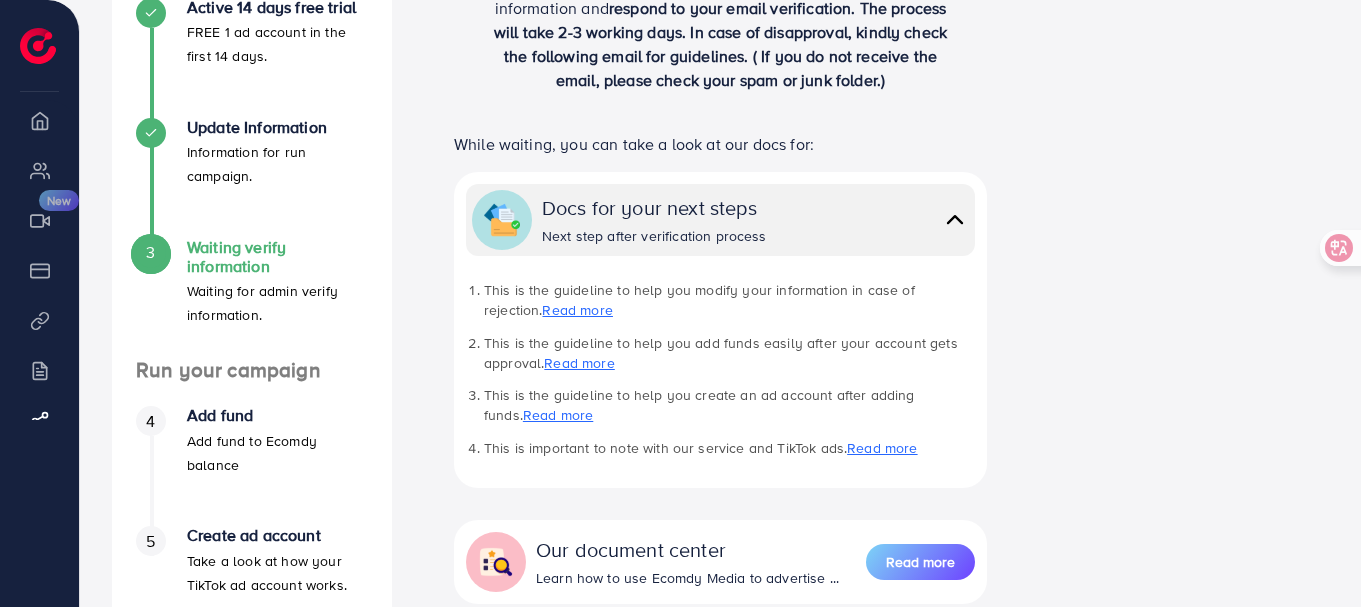 scroll, scrollTop: 300, scrollLeft: 0, axis: vertical 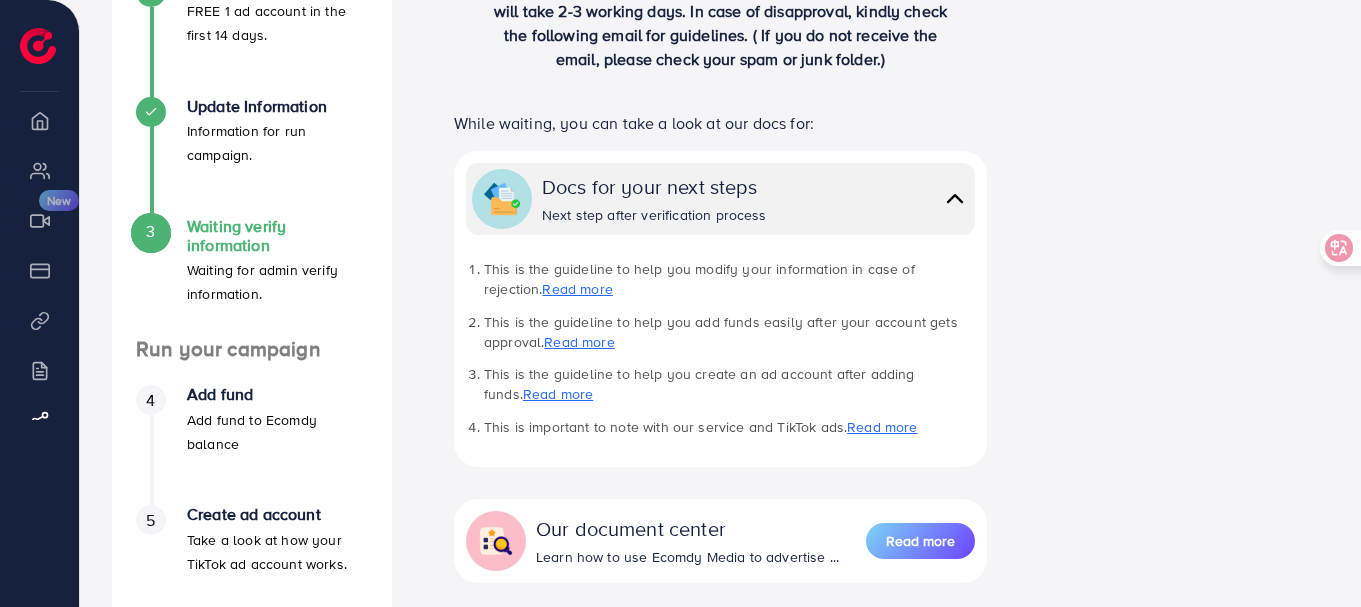 click on "3" at bounding box center [150, 231] 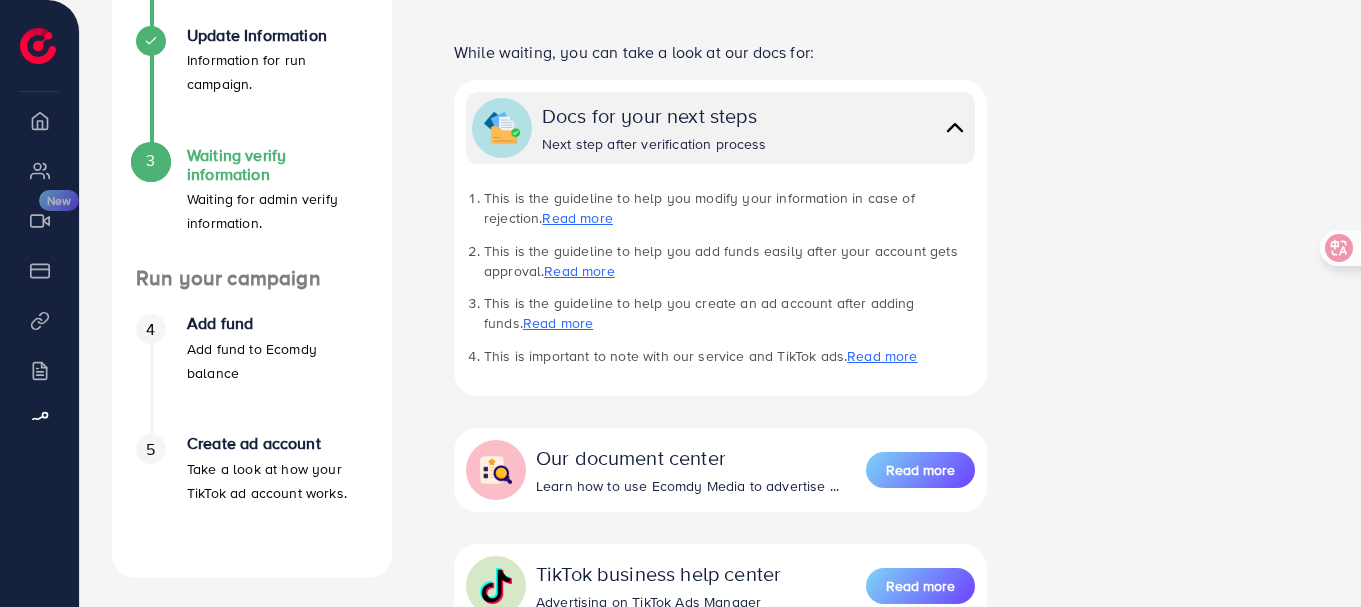 scroll, scrollTop: 597, scrollLeft: 0, axis: vertical 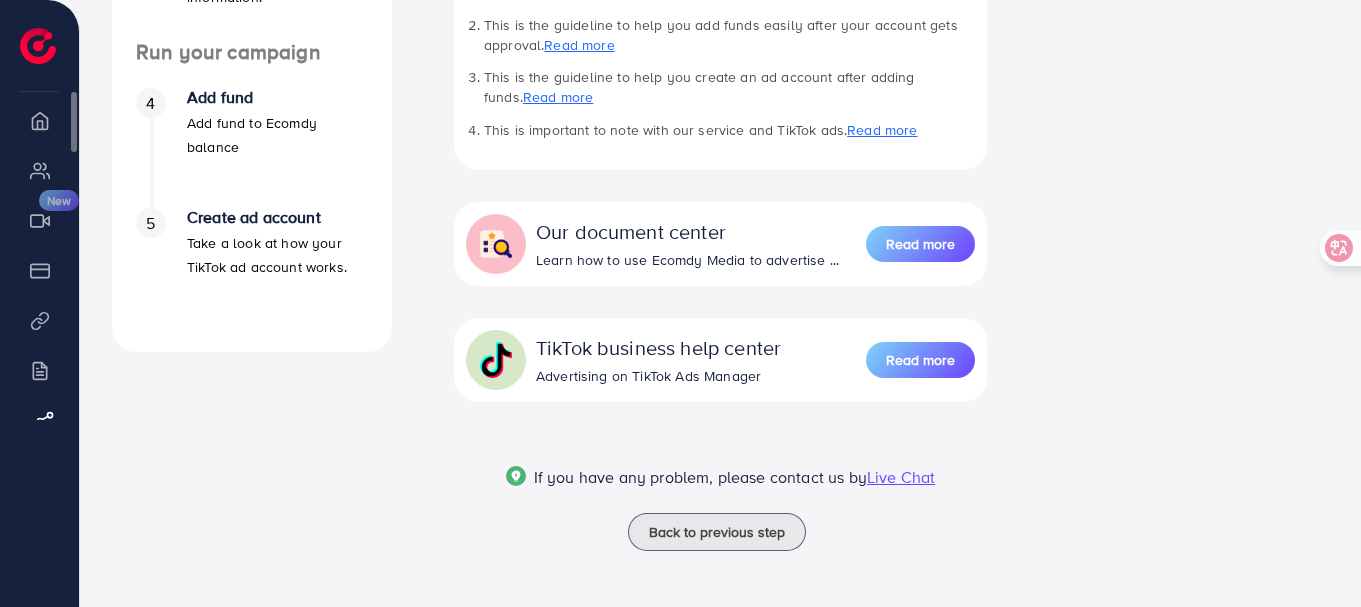 click 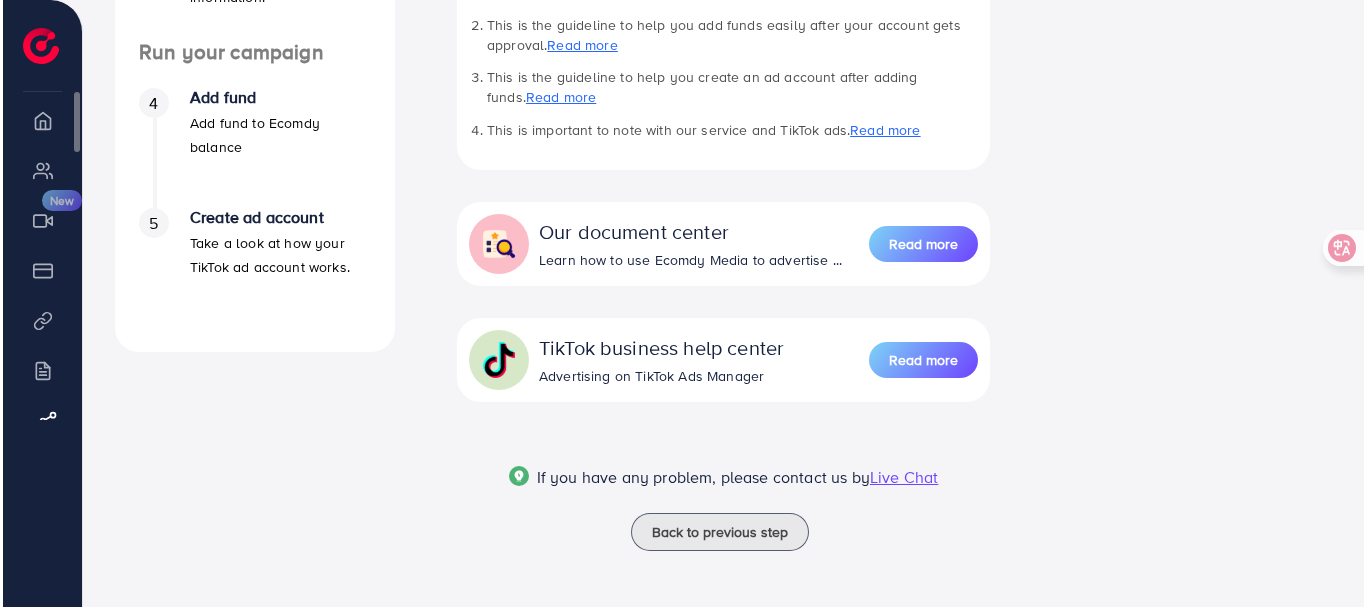 scroll, scrollTop: 0, scrollLeft: 0, axis: both 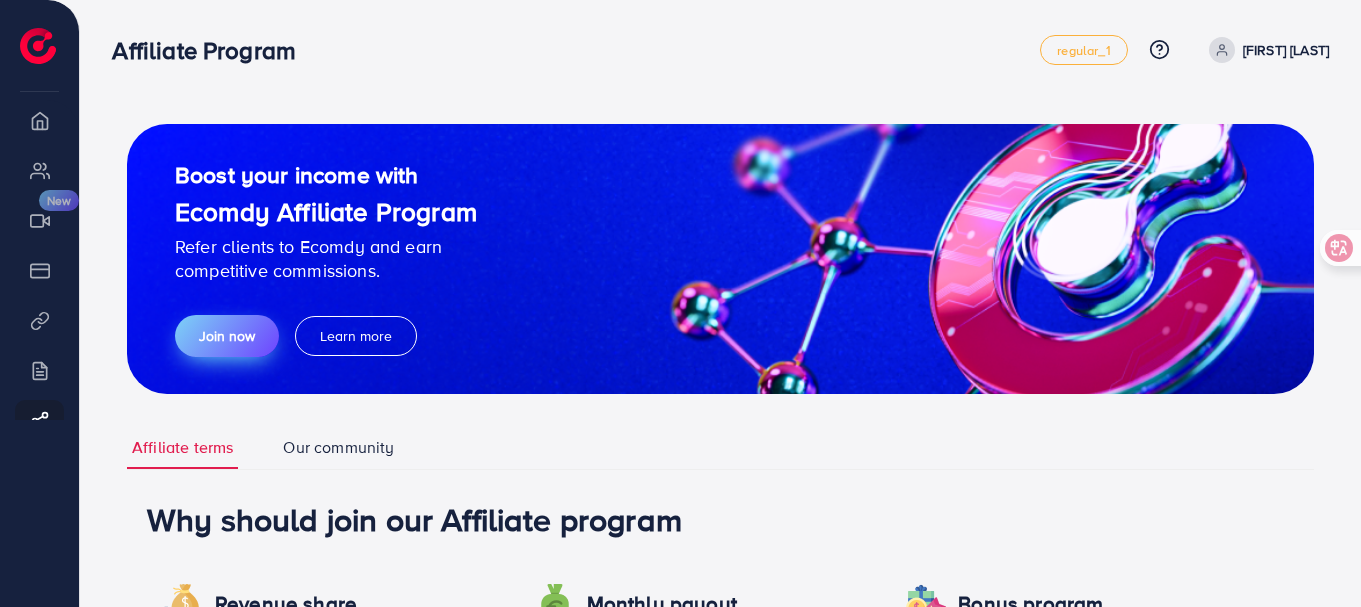 click on "Join now" at bounding box center (227, 336) 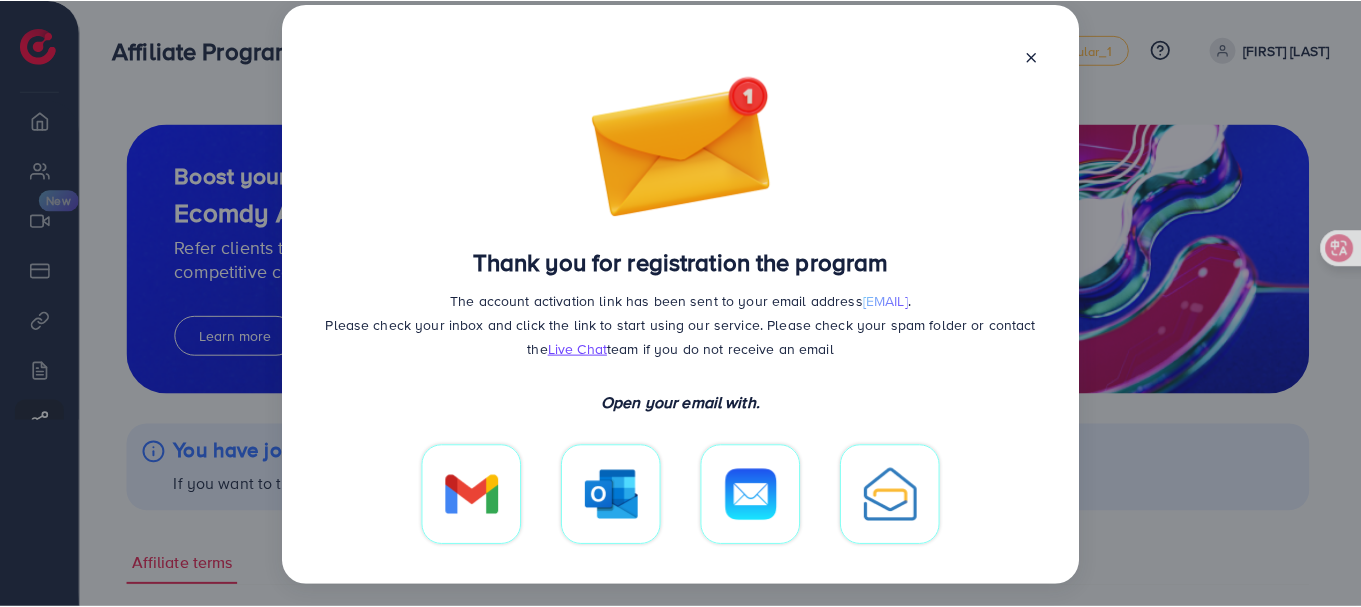 scroll, scrollTop: 30, scrollLeft: 0, axis: vertical 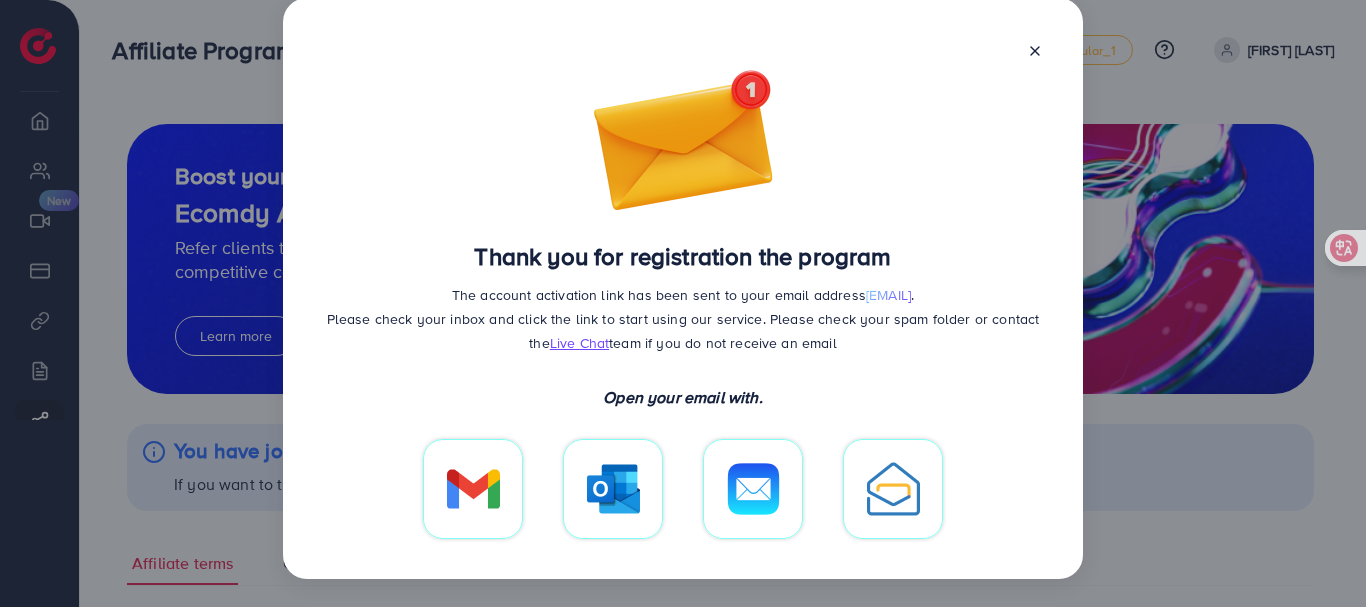 click at bounding box center [1035, 49] 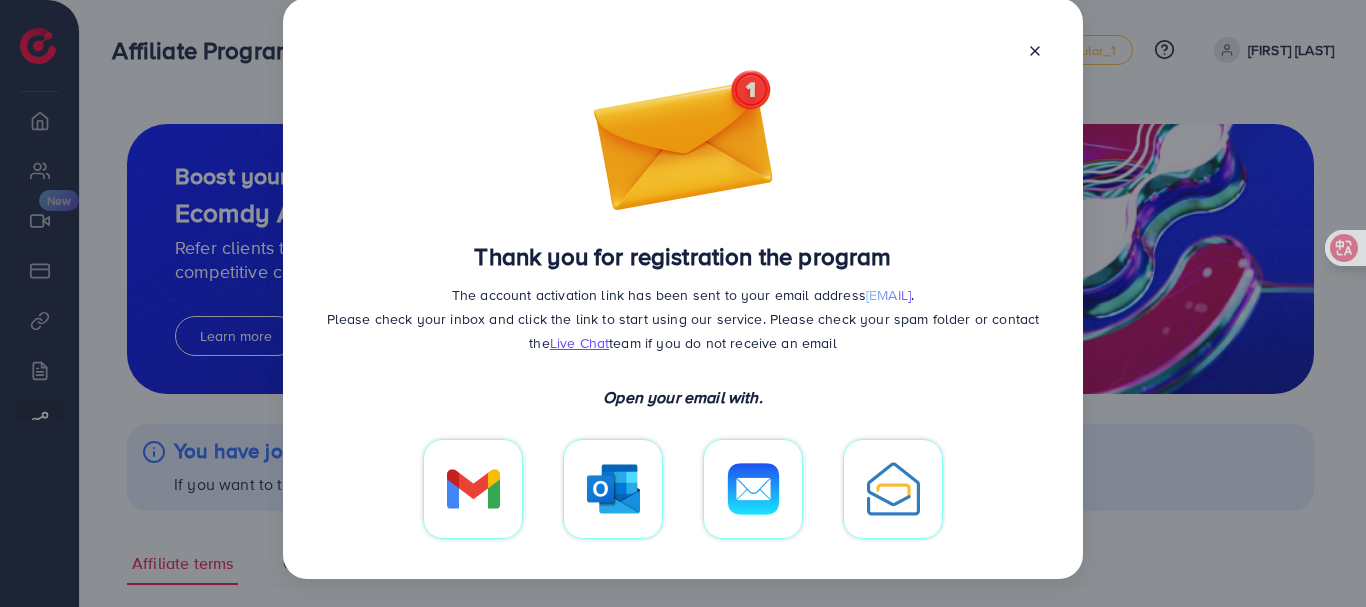 click 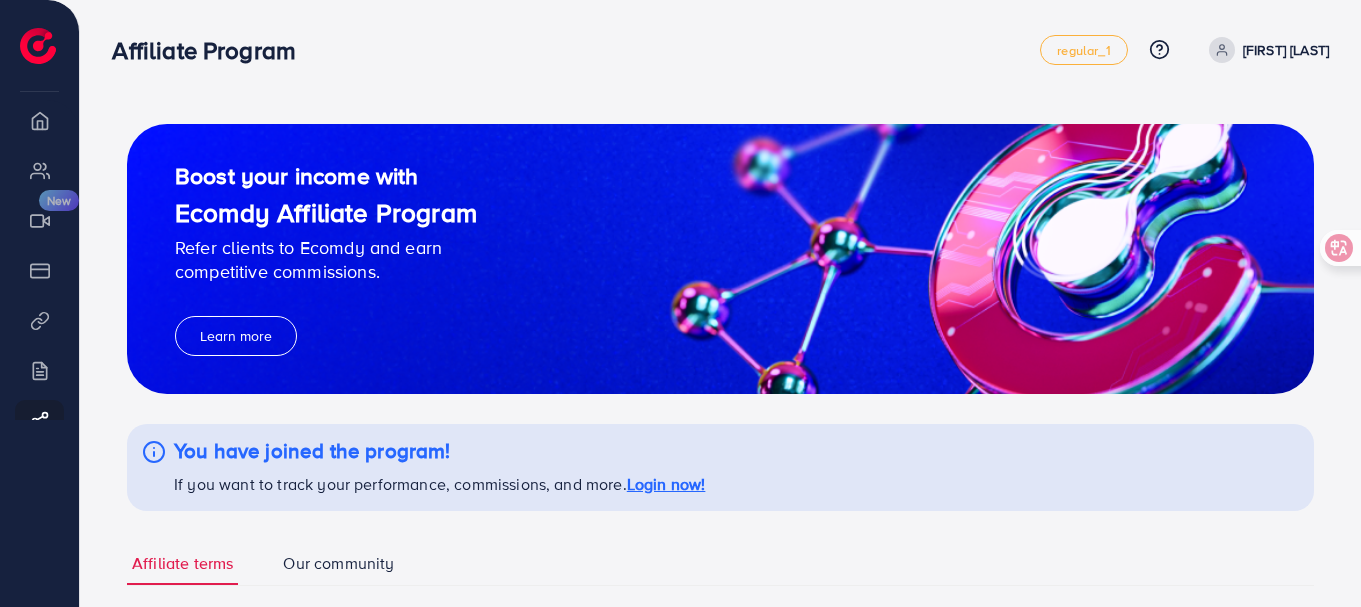 click on "Affiliate Program" at bounding box center [212, 50] 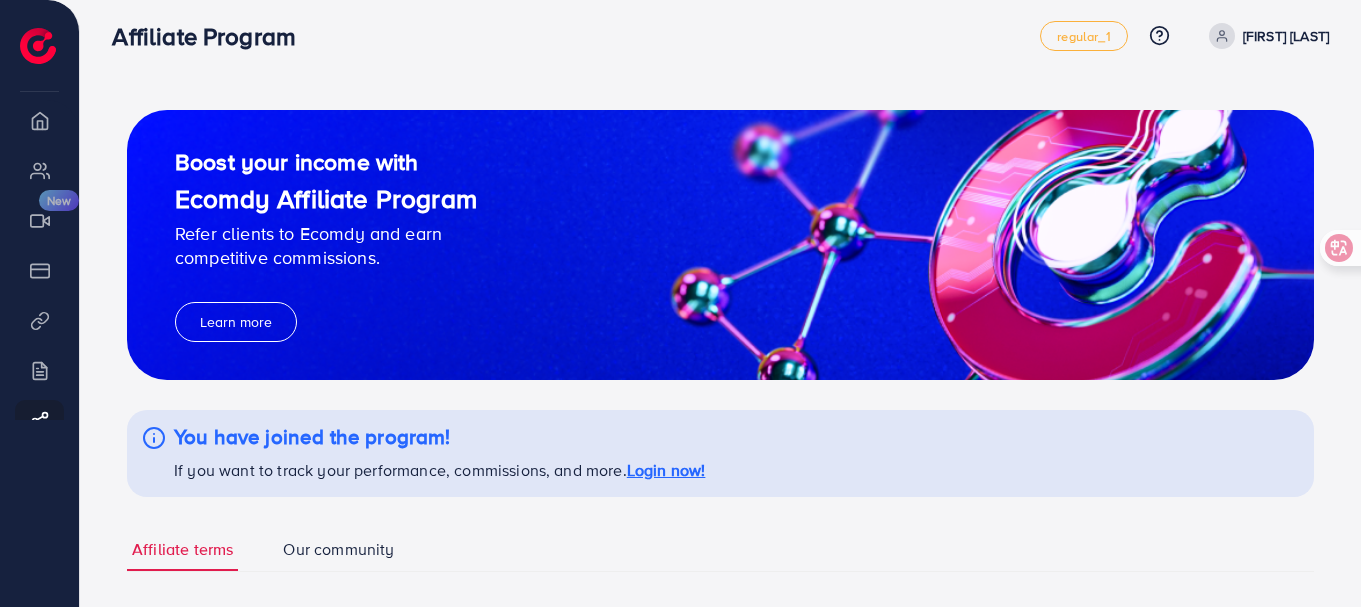 scroll, scrollTop: 0, scrollLeft: 0, axis: both 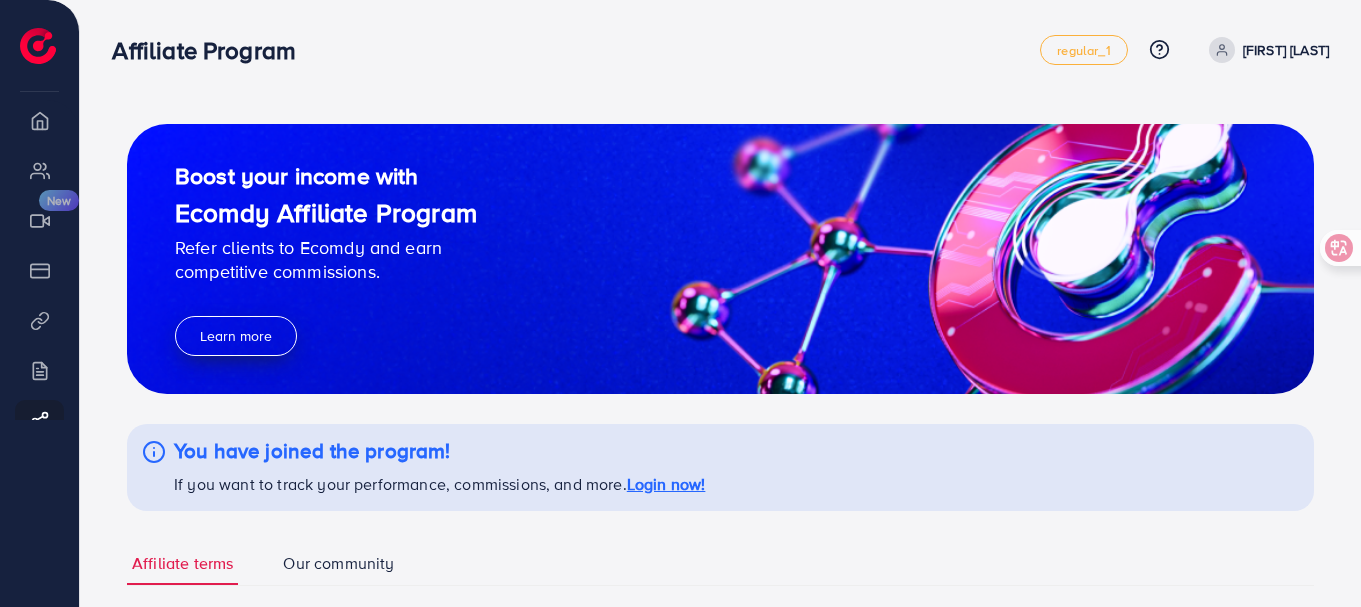click on "Learn more" at bounding box center [236, 336] 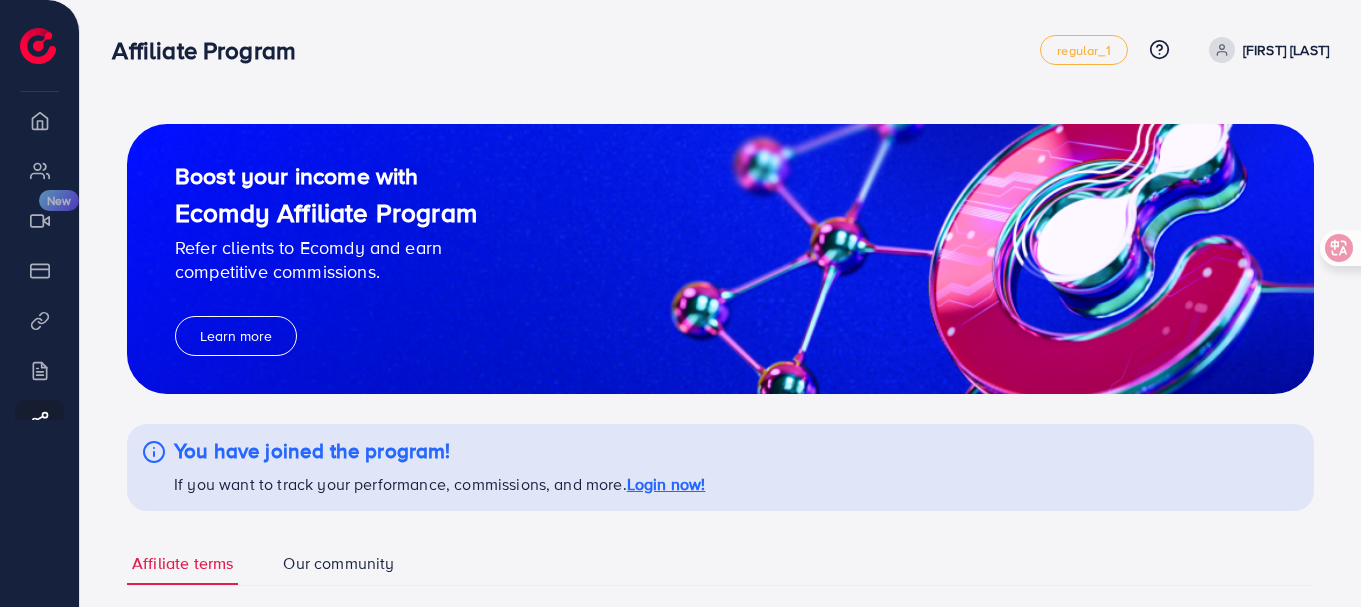 click at bounding box center [38, 46] 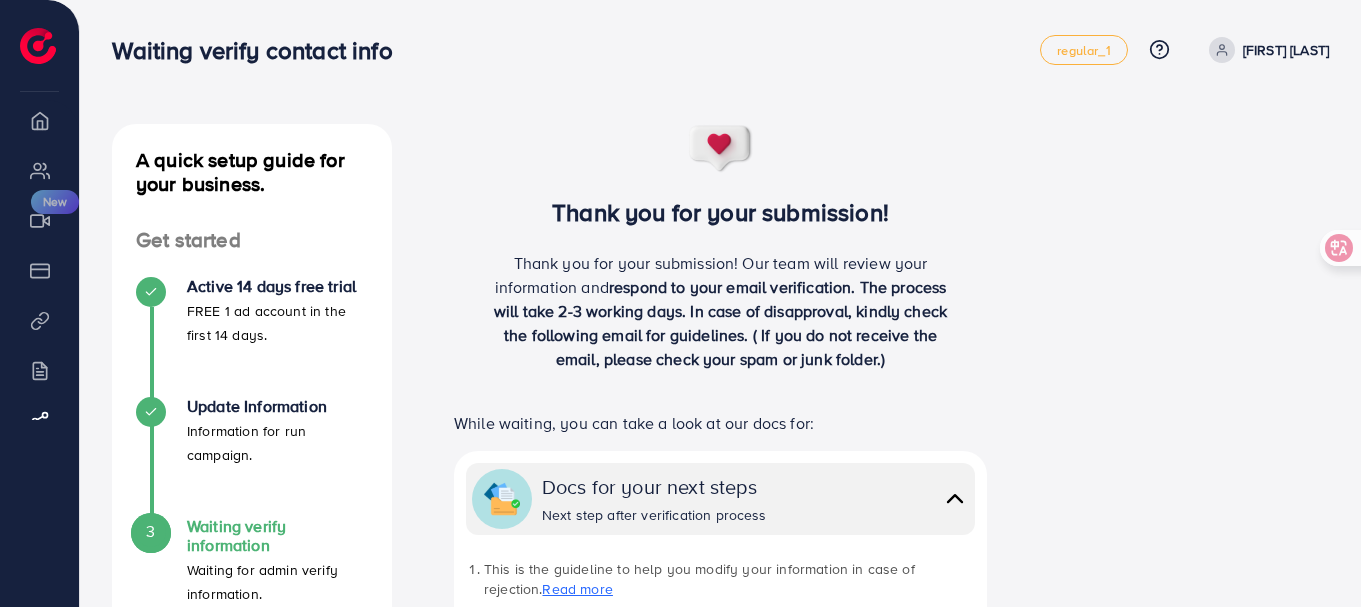 scroll, scrollTop: 597, scrollLeft: 0, axis: vertical 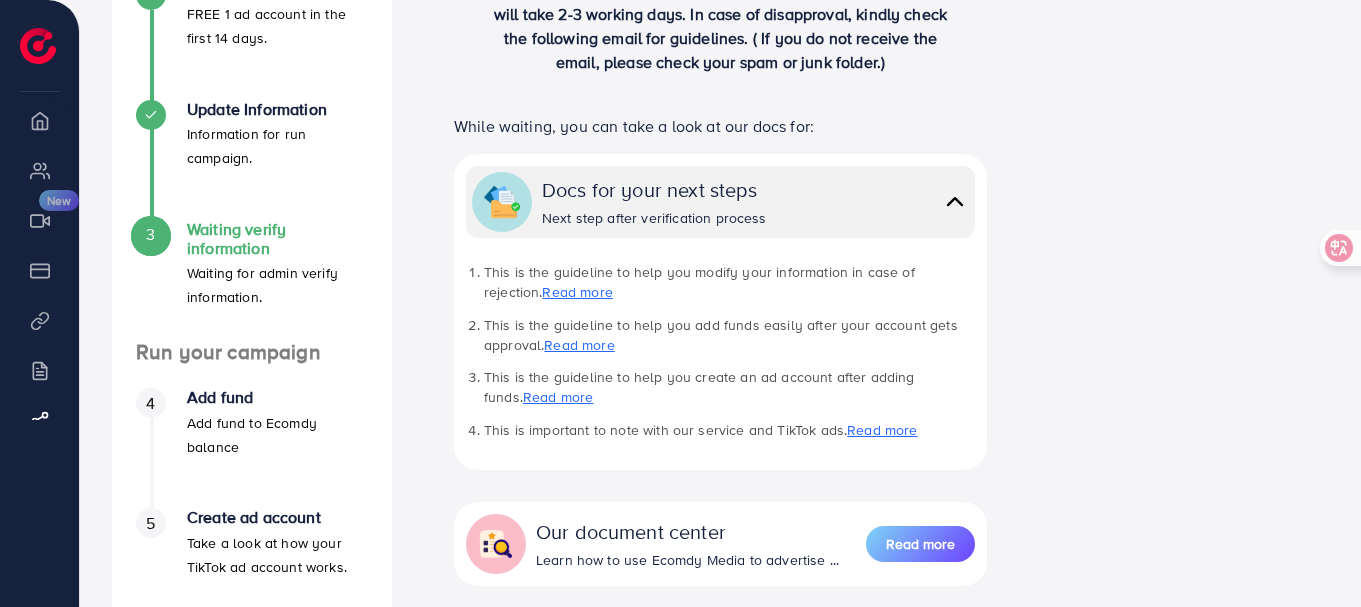 drag, startPoint x: 206, startPoint y: 264, endPoint x: 216, endPoint y: 265, distance: 10.049875 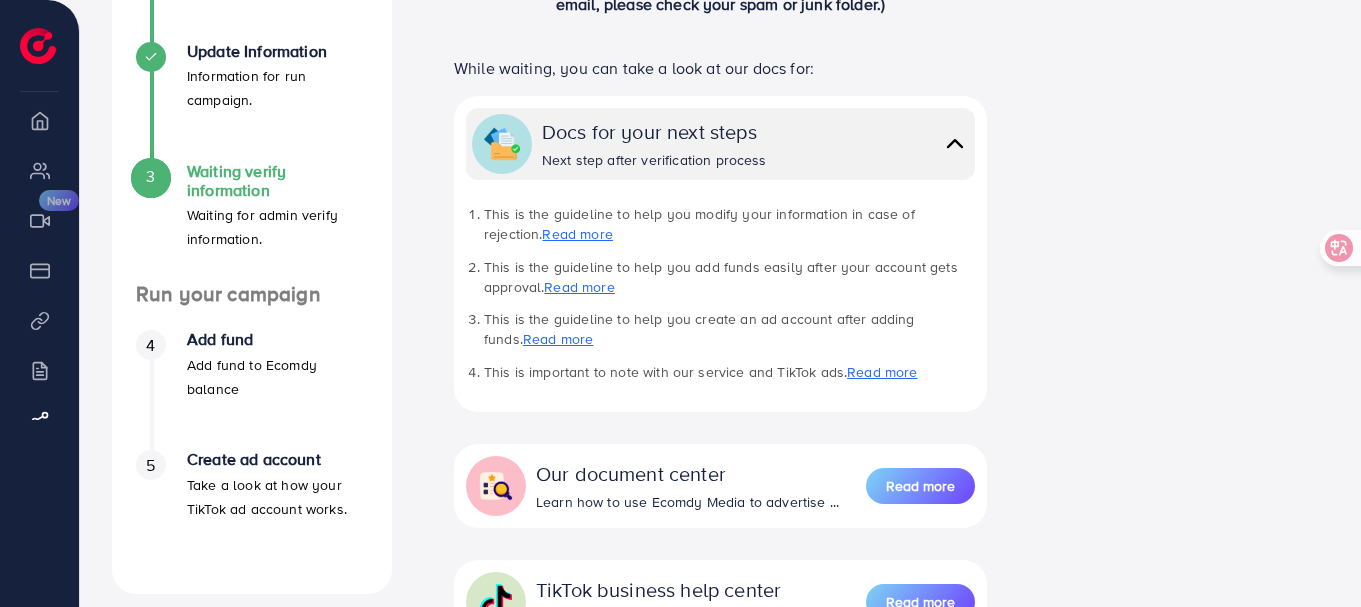 click on "4   Add fund   Add fund to Ecomdy balance" at bounding box center [252, 390] 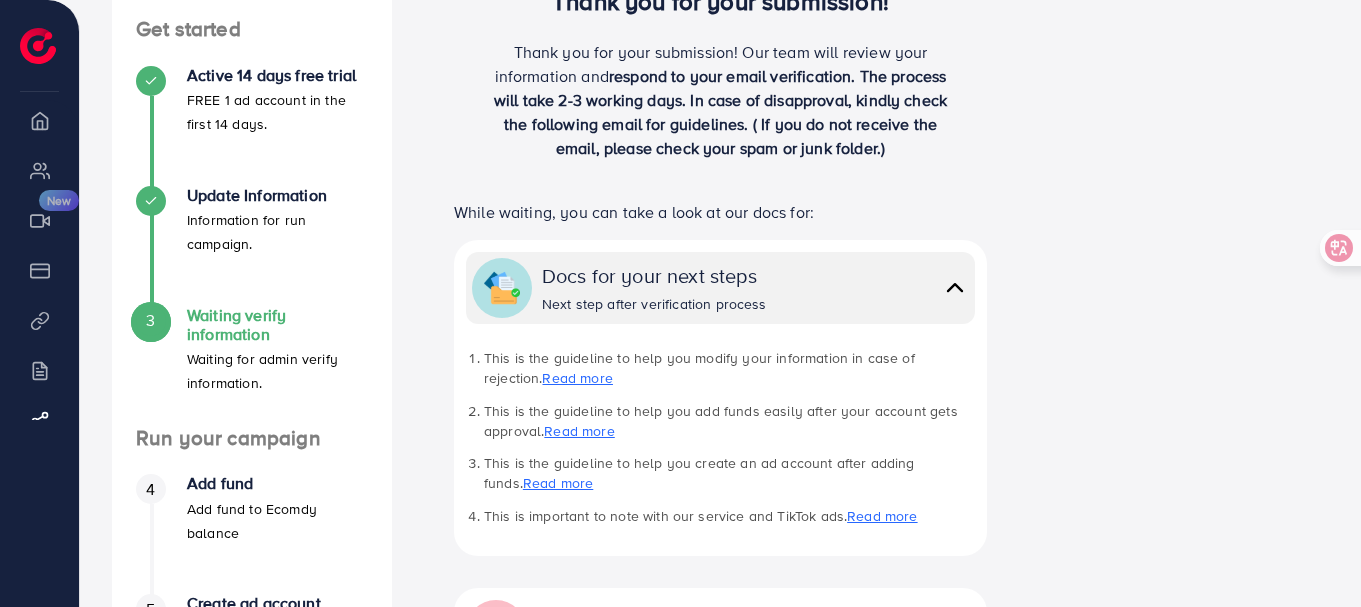 scroll, scrollTop: 0, scrollLeft: 0, axis: both 